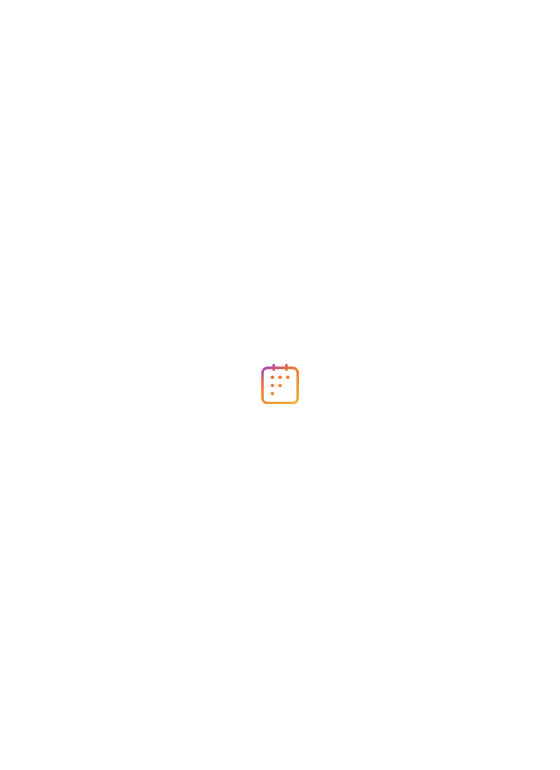 scroll, scrollTop: 0, scrollLeft: 0, axis: both 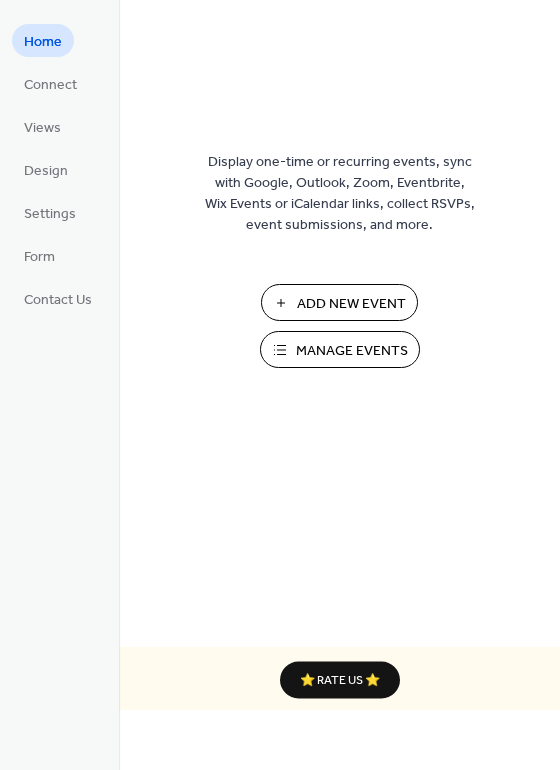 click on "Manage Events" at bounding box center (352, 351) 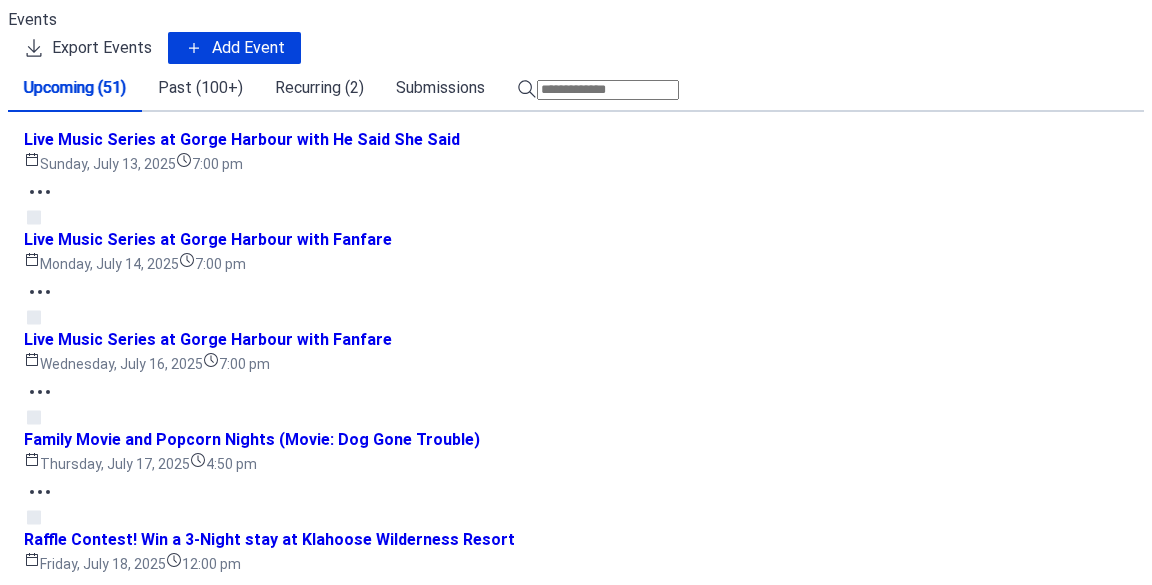 scroll, scrollTop: 0, scrollLeft: 0, axis: both 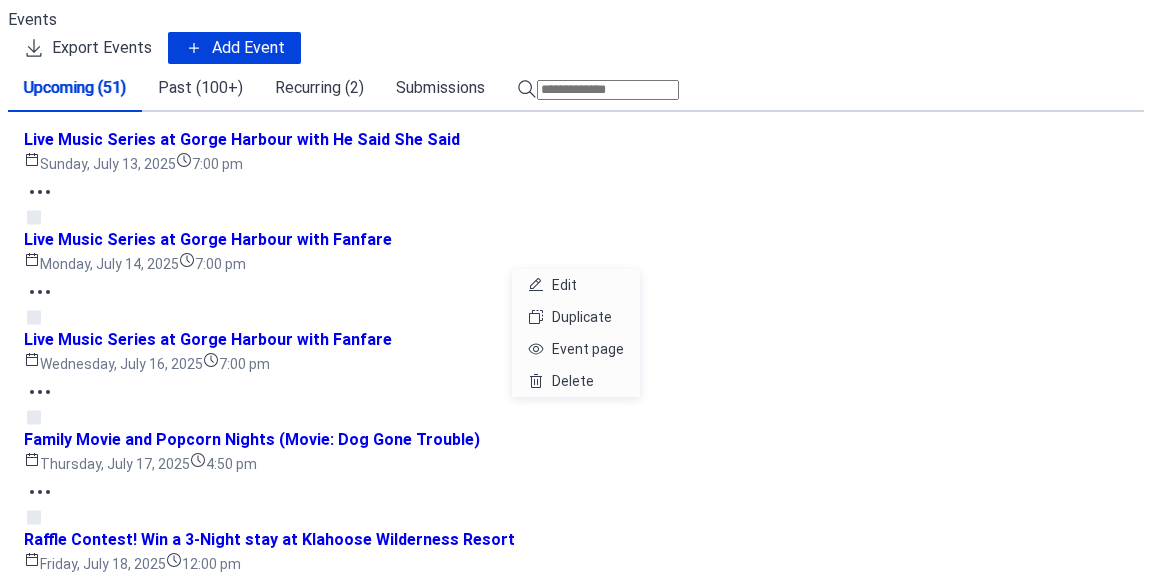 click 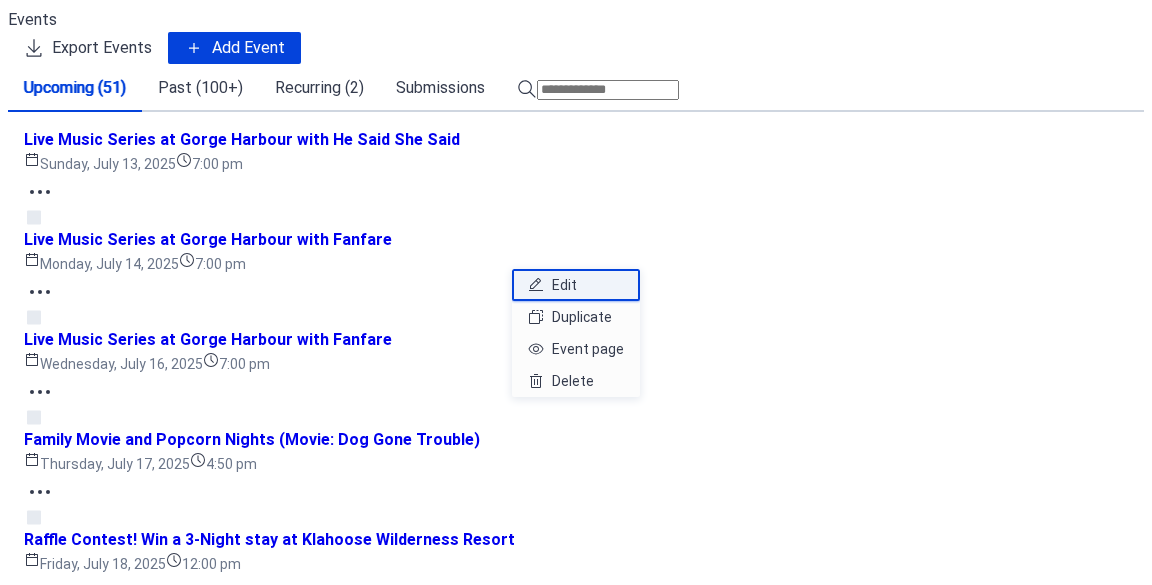 click on "Edit" at bounding box center [576, 285] 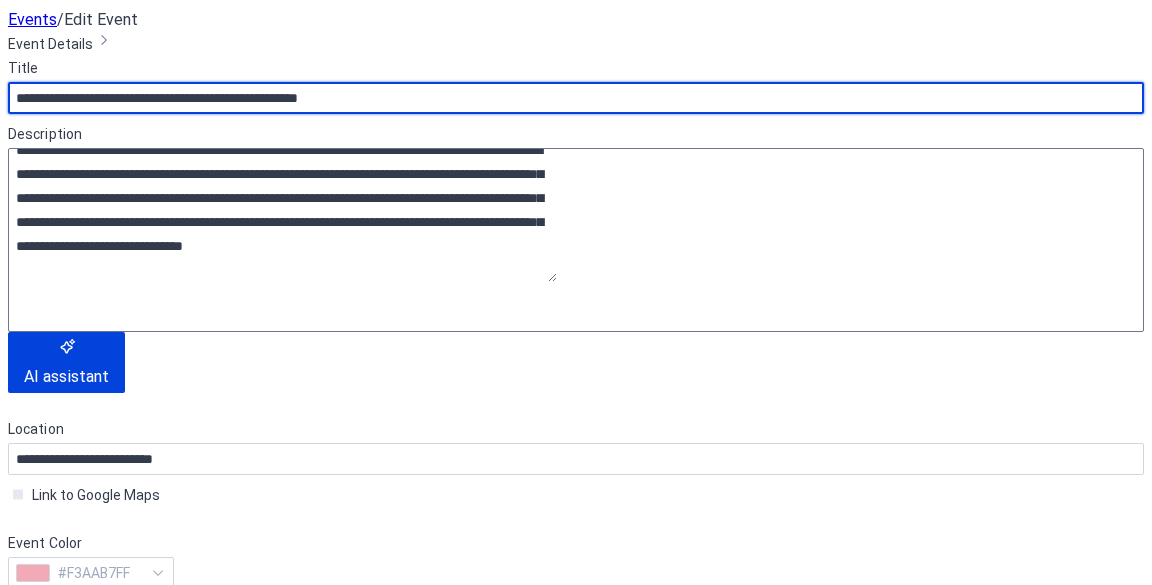 scroll, scrollTop: 298, scrollLeft: 0, axis: vertical 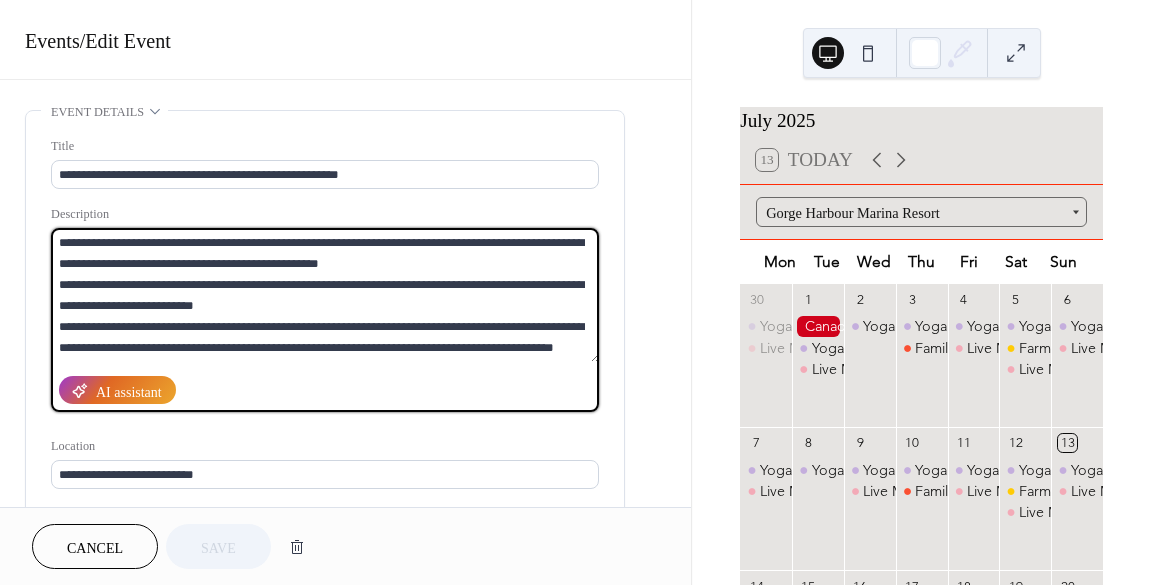 drag, startPoint x: 300, startPoint y: 282, endPoint x: -36, endPoint y: 185, distance: 349.7213 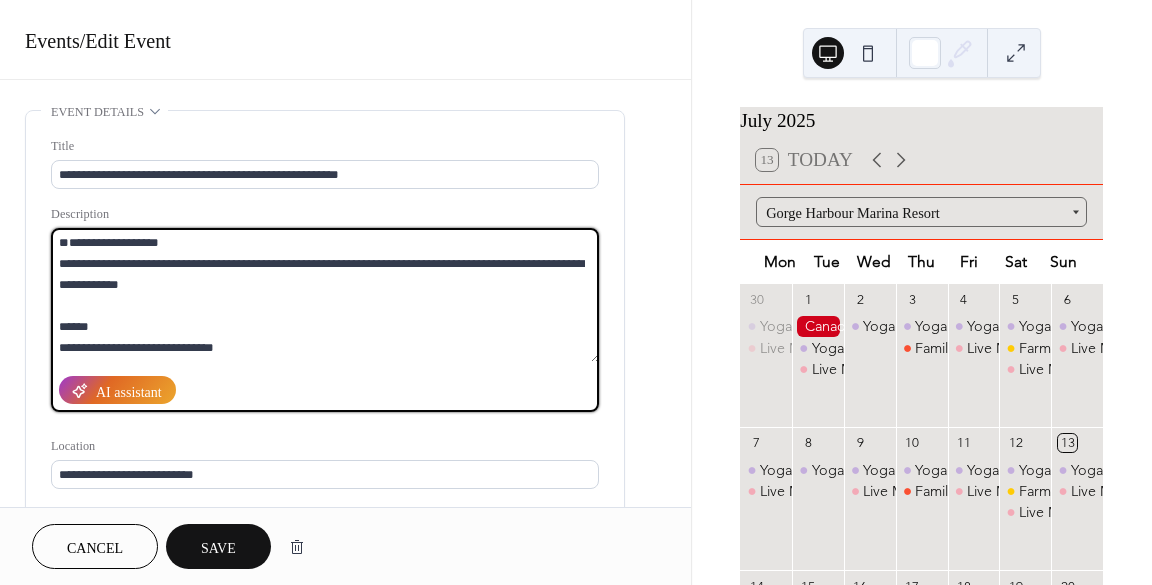 paste on "**********" 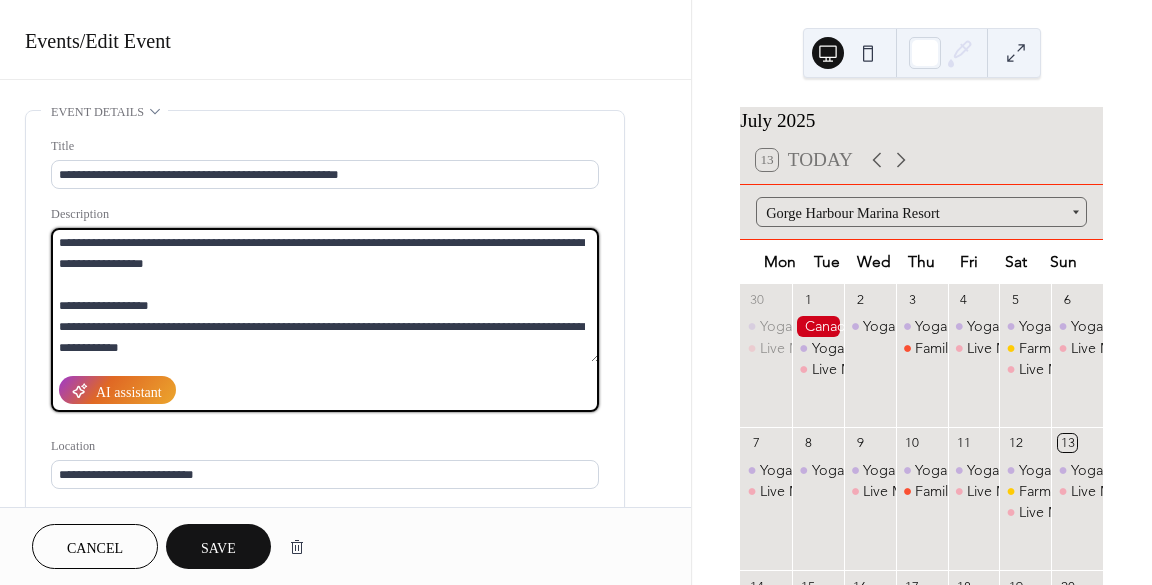type on "**********" 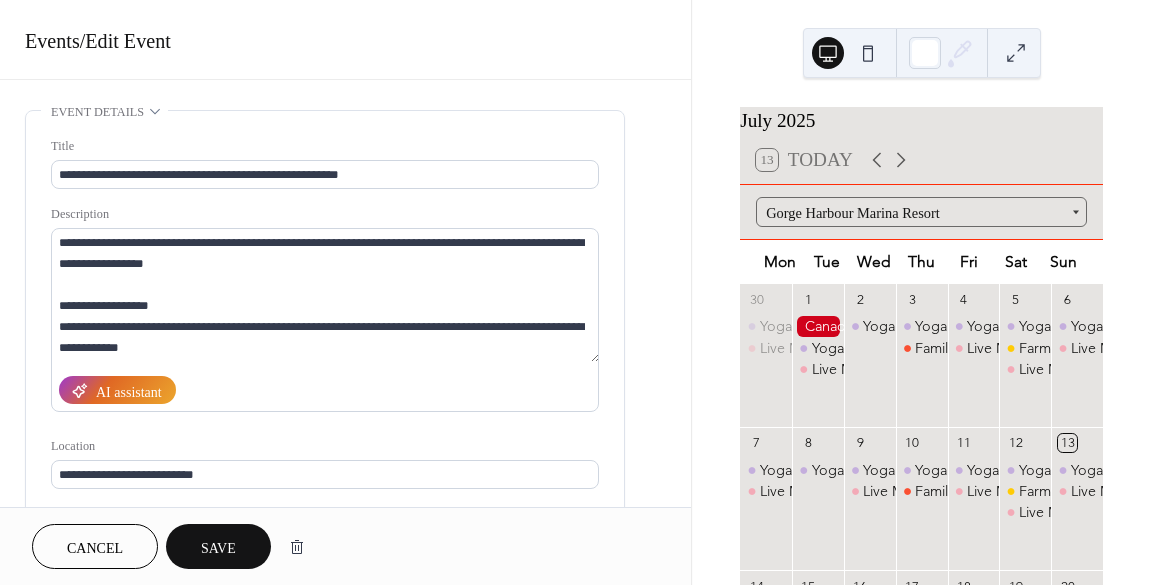 click on "Save" at bounding box center (218, 548) 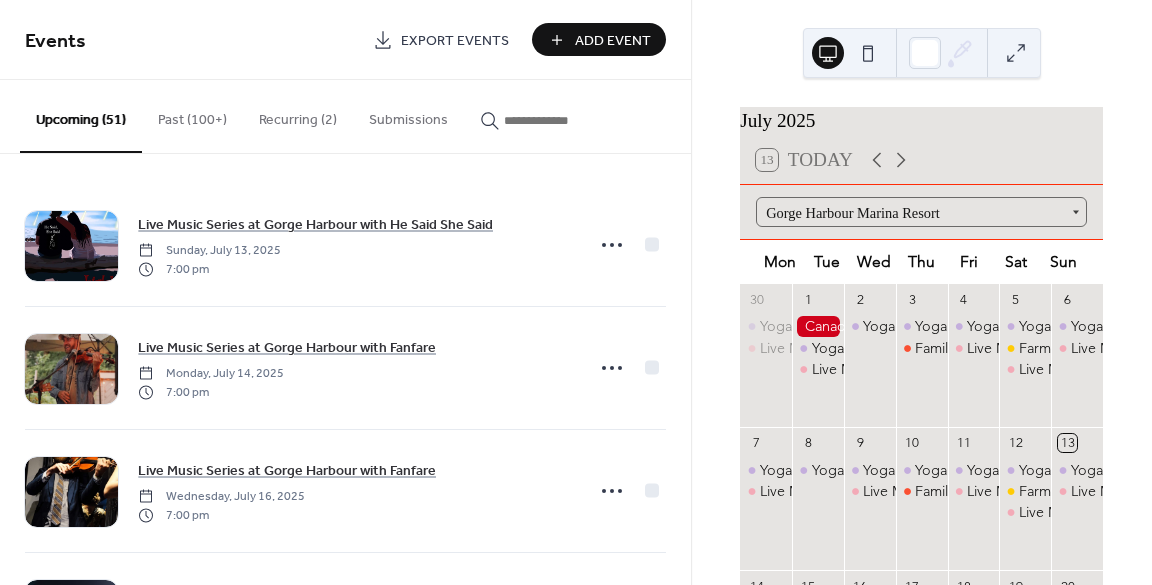 click at bounding box center (554, 120) 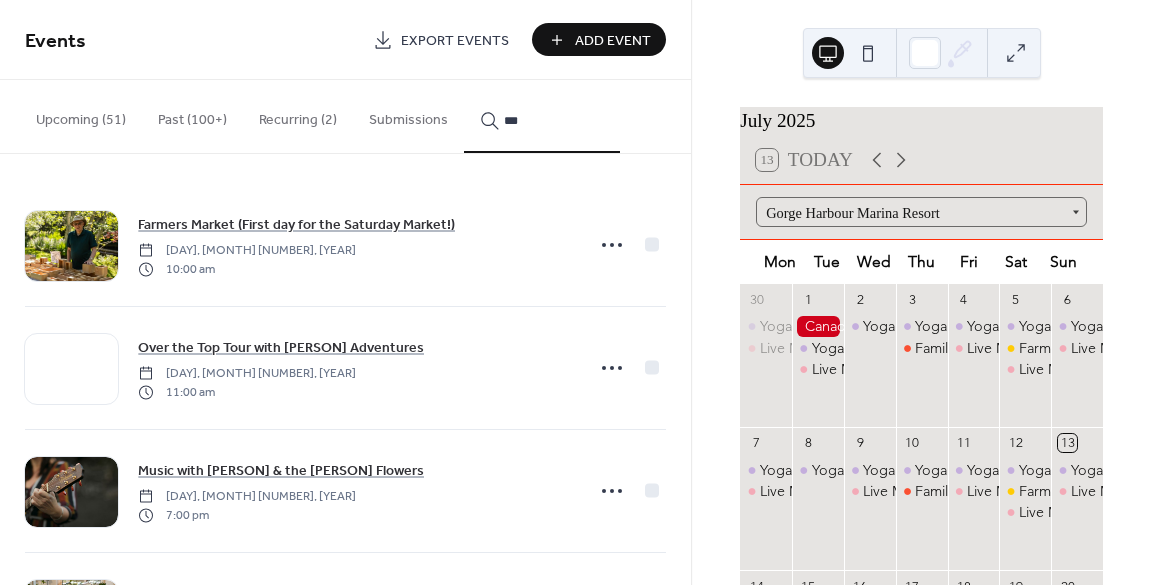 click on "**" at bounding box center (542, 116) 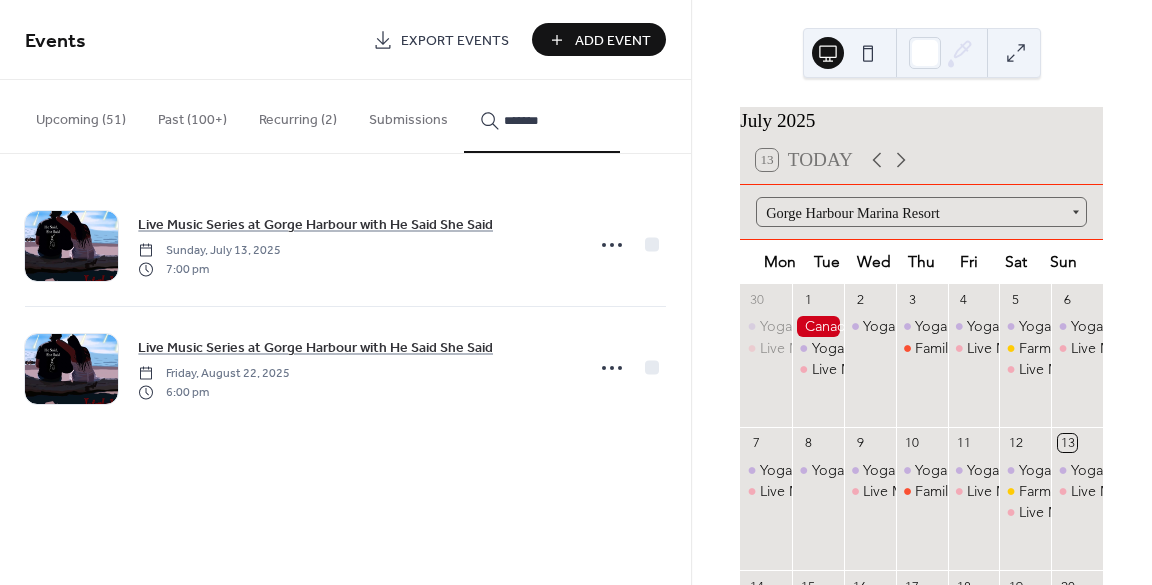 type on "*******" 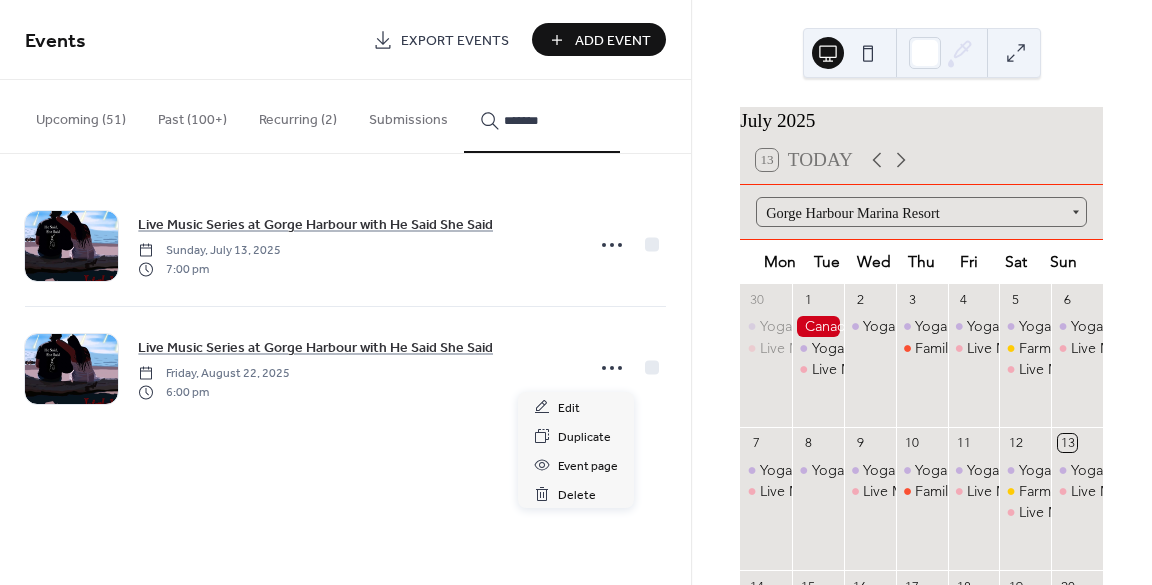 click 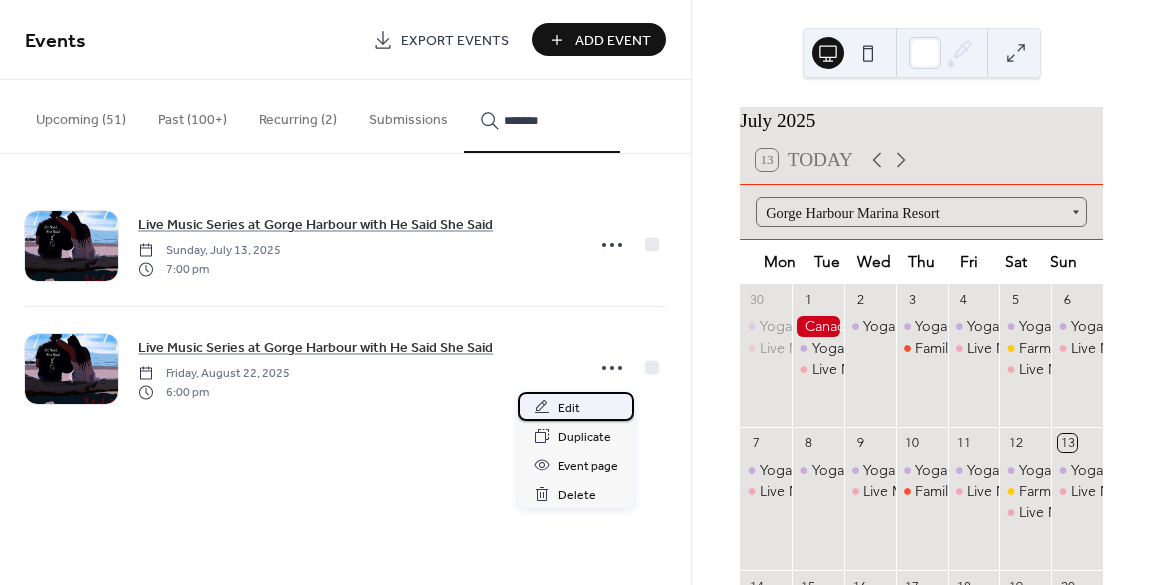 click on "Edit" at bounding box center [576, 406] 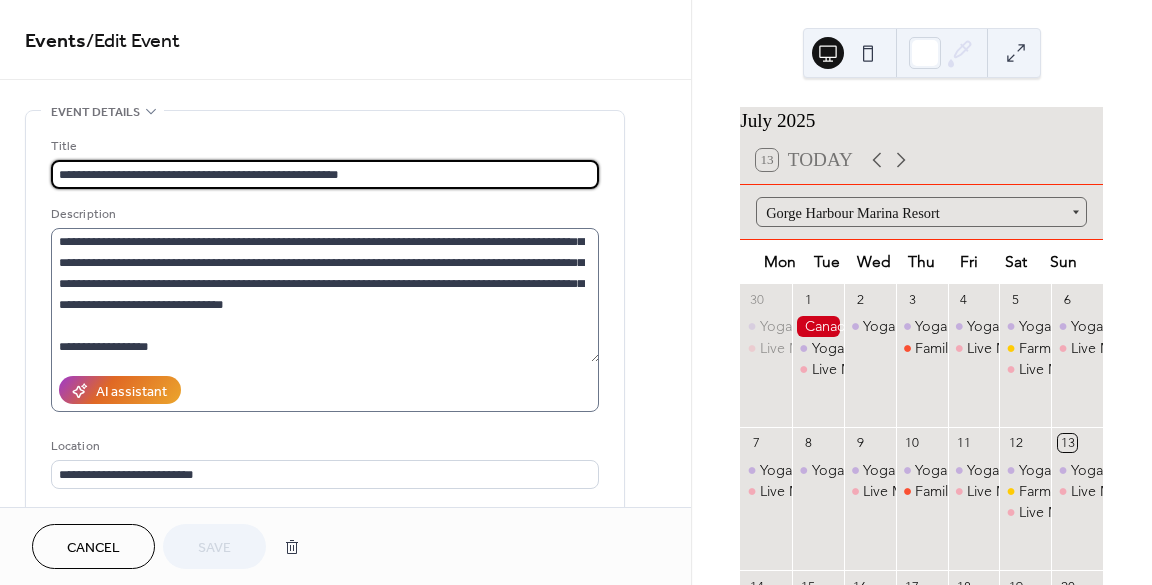 scroll, scrollTop: 278, scrollLeft: 0, axis: vertical 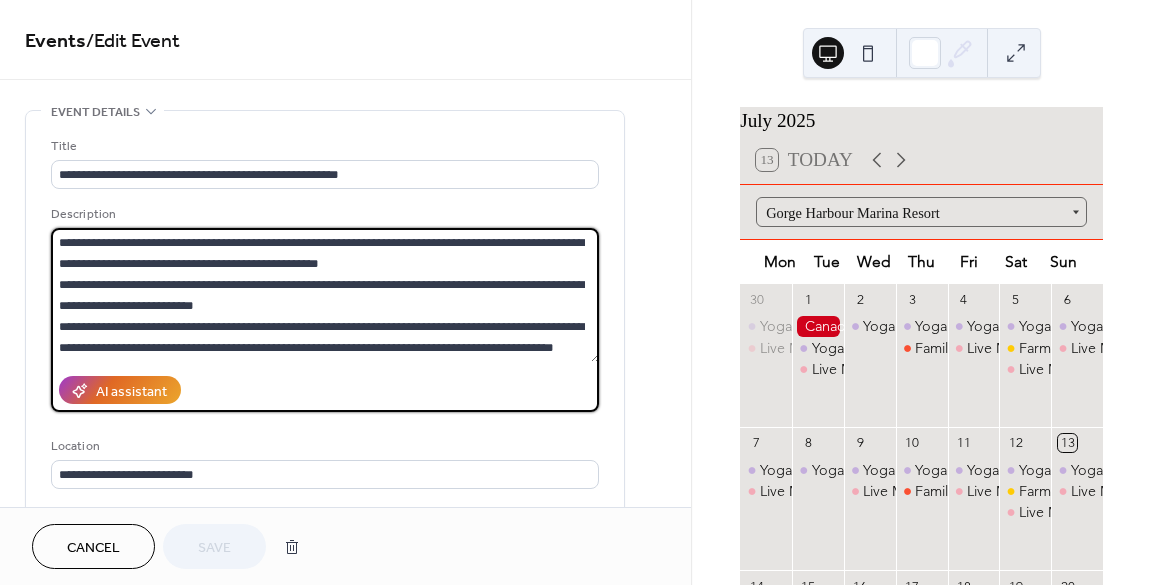 drag, startPoint x: -64, startPoint y: 178, endPoint x: -64, endPoint y: 160, distance: 18 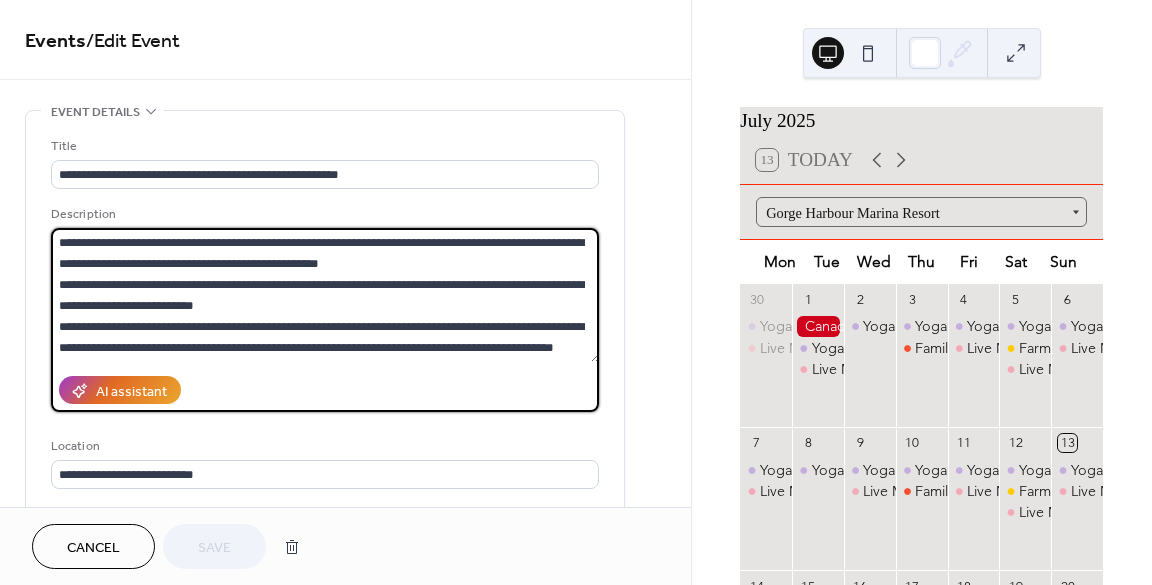 click on "Events / Edit Event Event Details Title Description AI assistant Location Link to Google Maps Event Color ••• Date and Time Start date Date Time End date Date Time All day event Display date only Hide event end time ••• Recurring Event Do not repeat ••• Event Image ; ••• Event Links URL Text to display Open in new window ••• Categories Gorge Harbour Marina Resort Music at Gorge Harbour Movies at Gorge Harbour Farmers Market at Gorge Harbour Yoga at Gorge Harbour Cortes Island / Off Island Events Public Holiday or Observance Add Category ••• RSVP Enable RSVP Limit number of guests ••• Cancel Save July 2025 13 Today Gorge Harbour Marina Resort Mon Tue Wed Thu Fri Sat Sun 30 Yoga at Gorge Harbour Live Music Series at Gorge Harbour with [PERSON] 1 2 3 4 5 6 7 8 9" at bounding box center (576, 292) 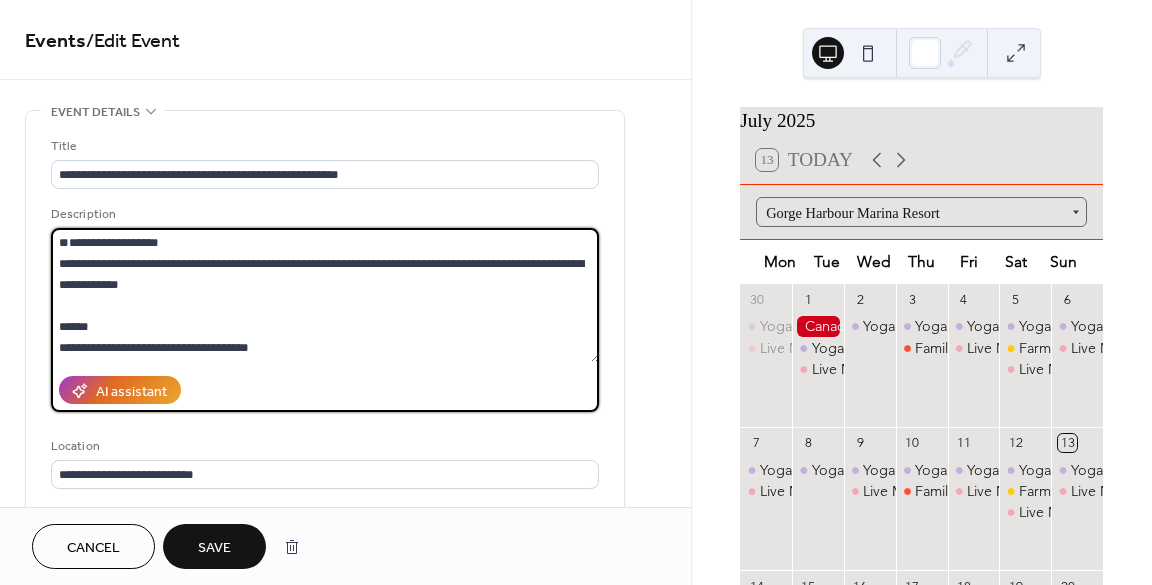 paste on "**********" 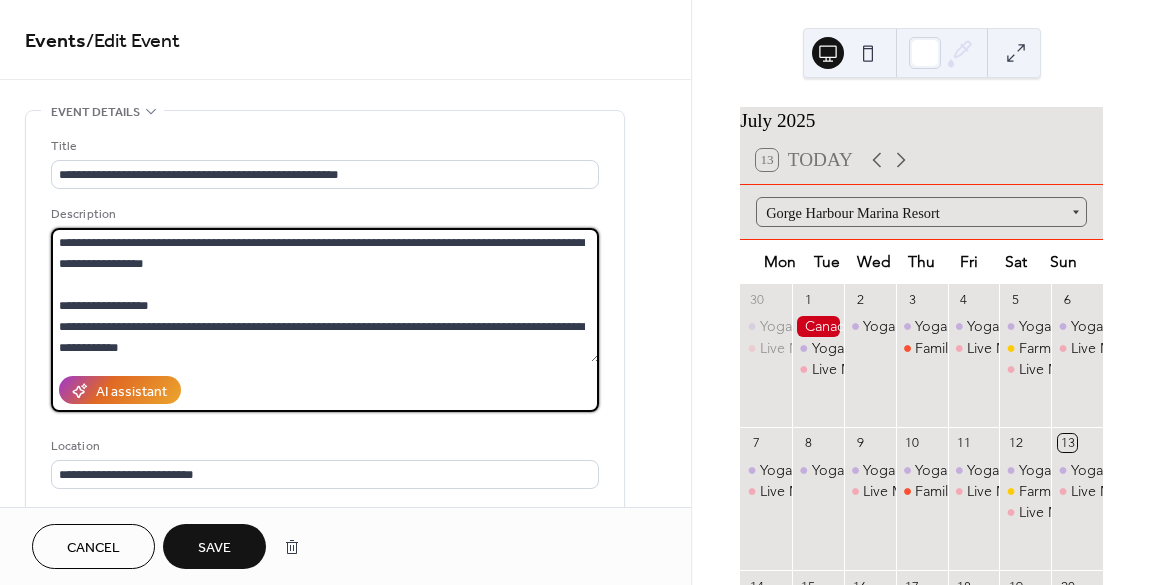 click on "**********" at bounding box center (325, 295) 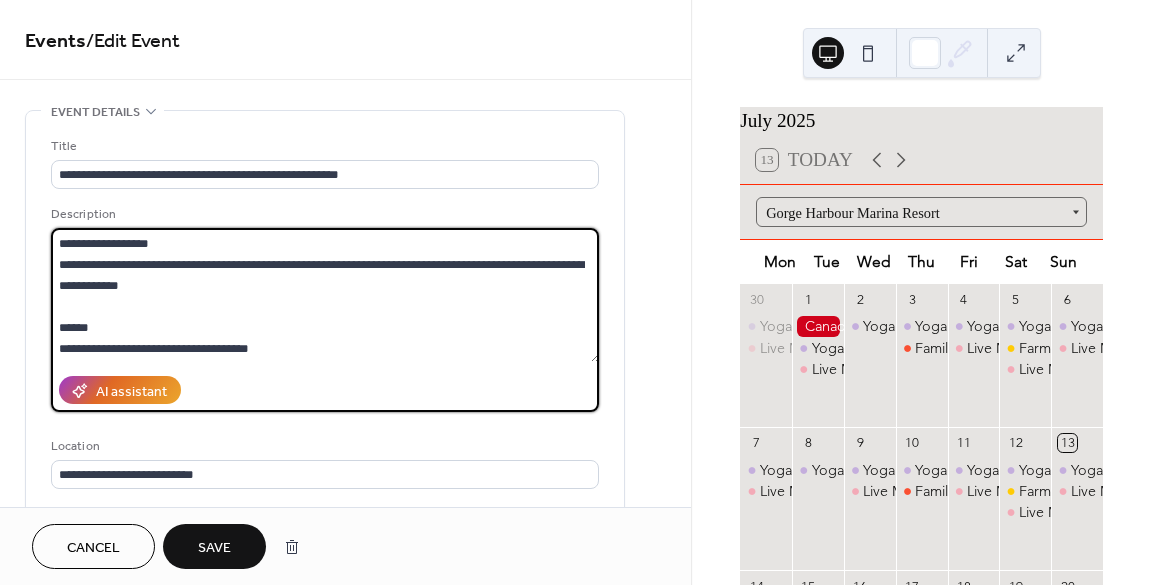 scroll, scrollTop: 62, scrollLeft: 0, axis: vertical 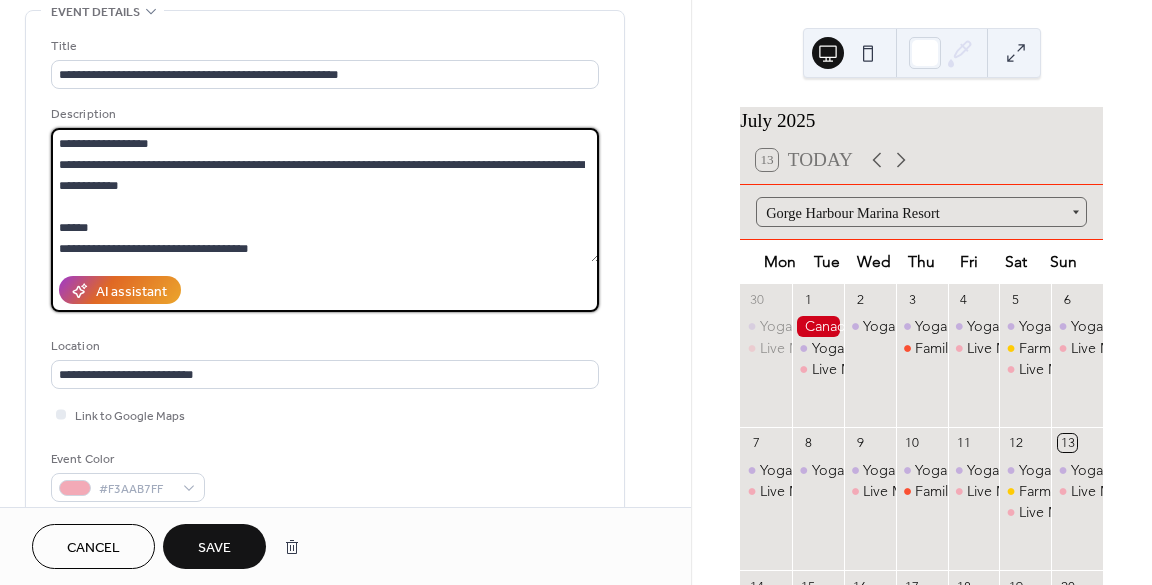 type on "**********" 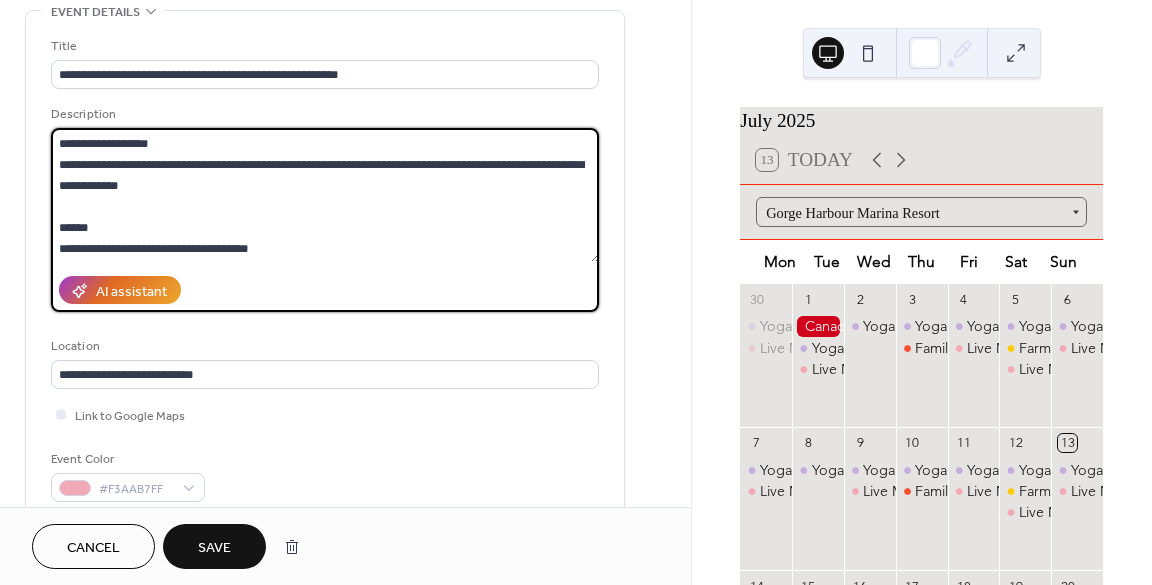 click on "Save" at bounding box center (214, 548) 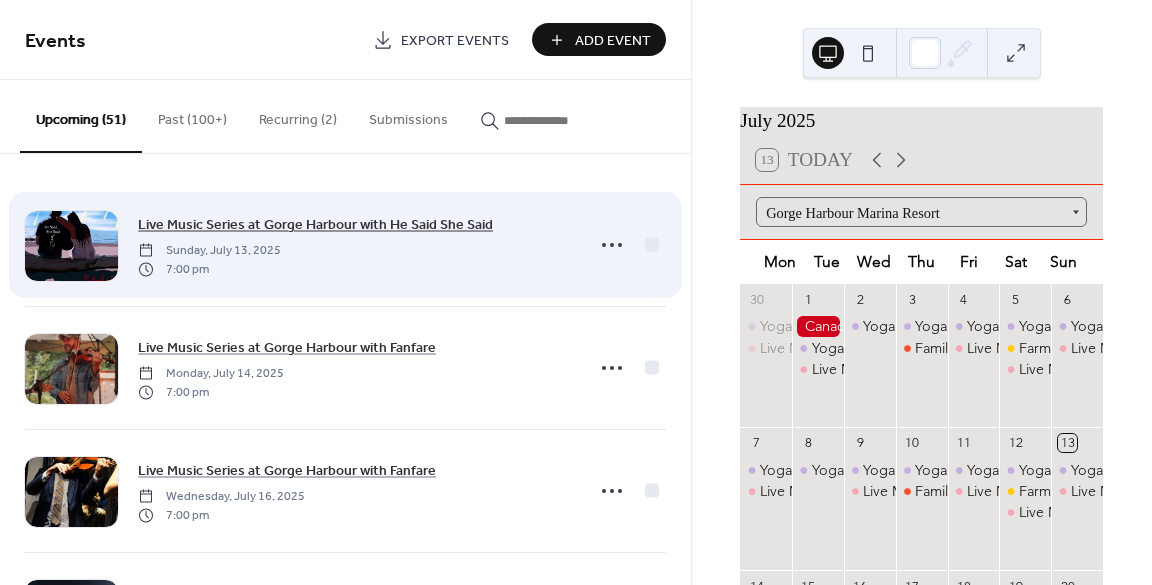 click on "Live Music Series at Gorge Harbour with He Said She Said" at bounding box center [315, 225] 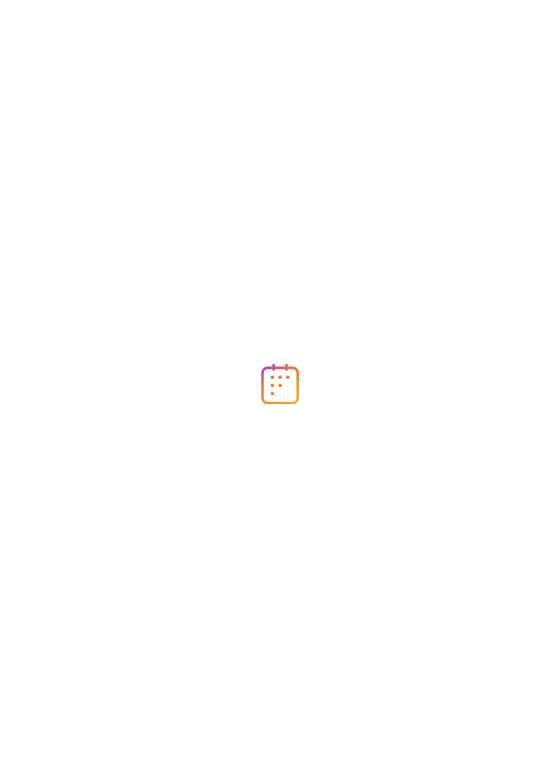 scroll, scrollTop: 0, scrollLeft: 0, axis: both 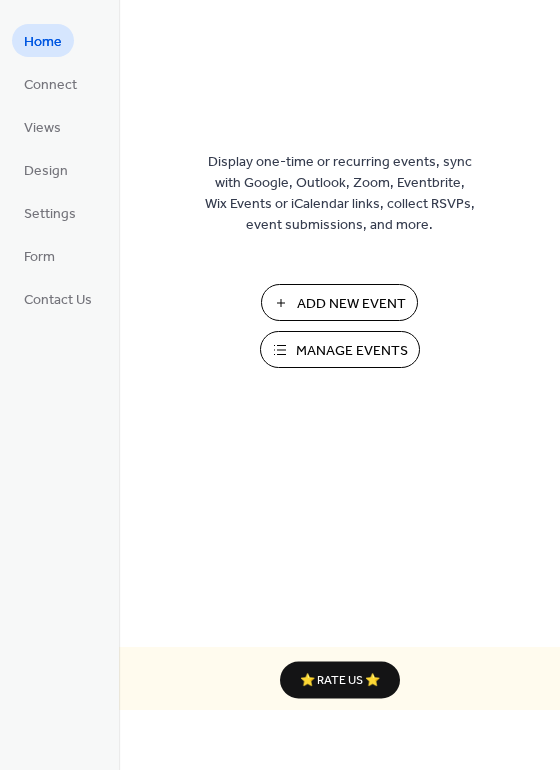 click on "Manage Events" at bounding box center (352, 351) 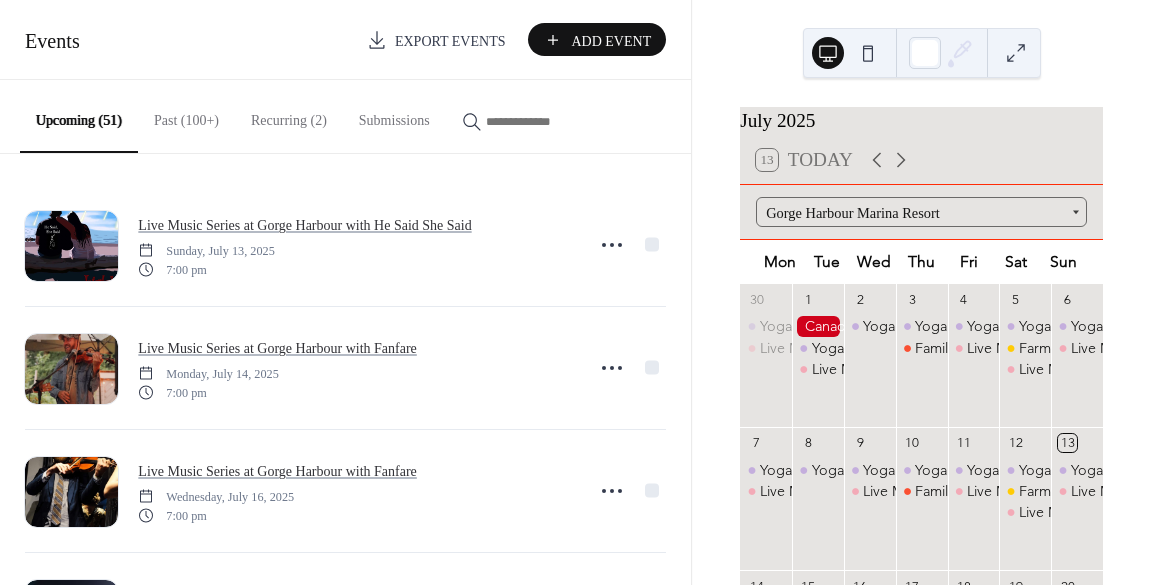 scroll, scrollTop: 0, scrollLeft: 0, axis: both 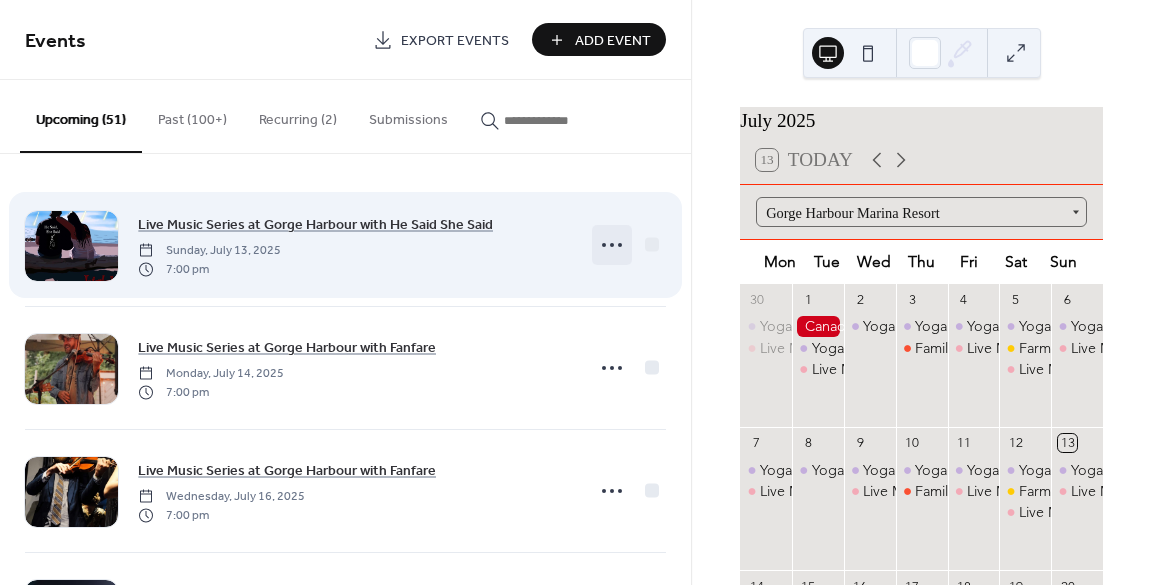 click 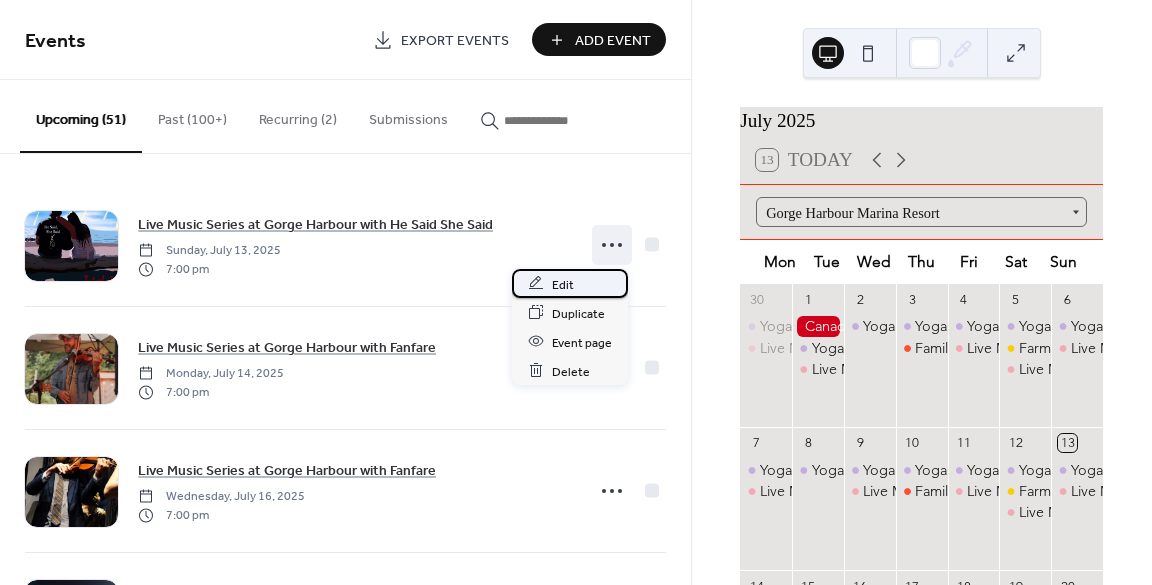 click on "Edit" at bounding box center [570, 283] 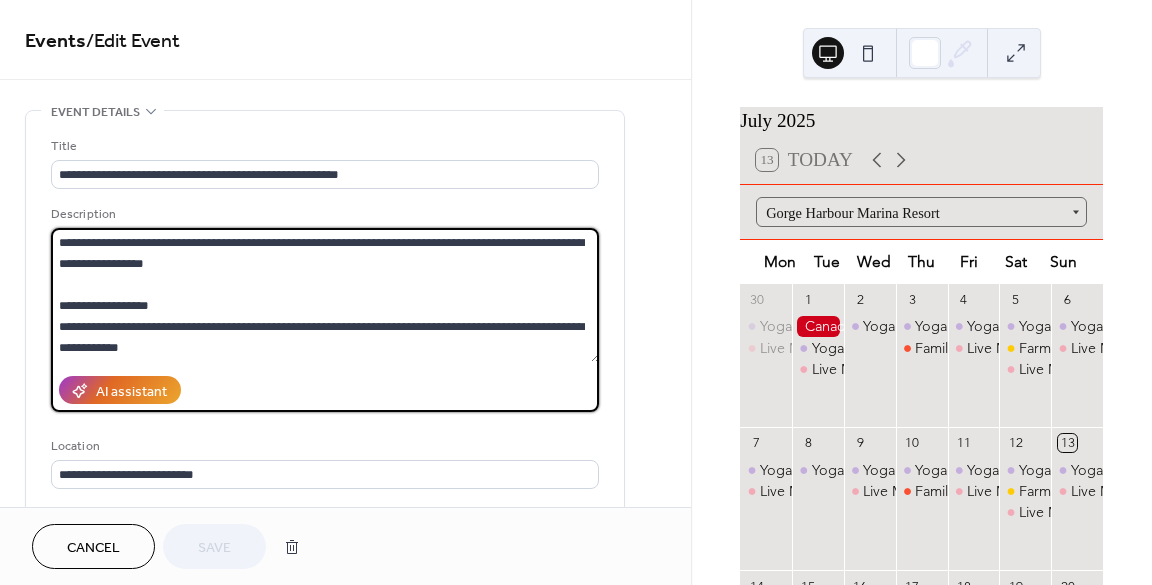 drag, startPoint x: 182, startPoint y: 265, endPoint x: -27, endPoint y: 244, distance: 210.05237 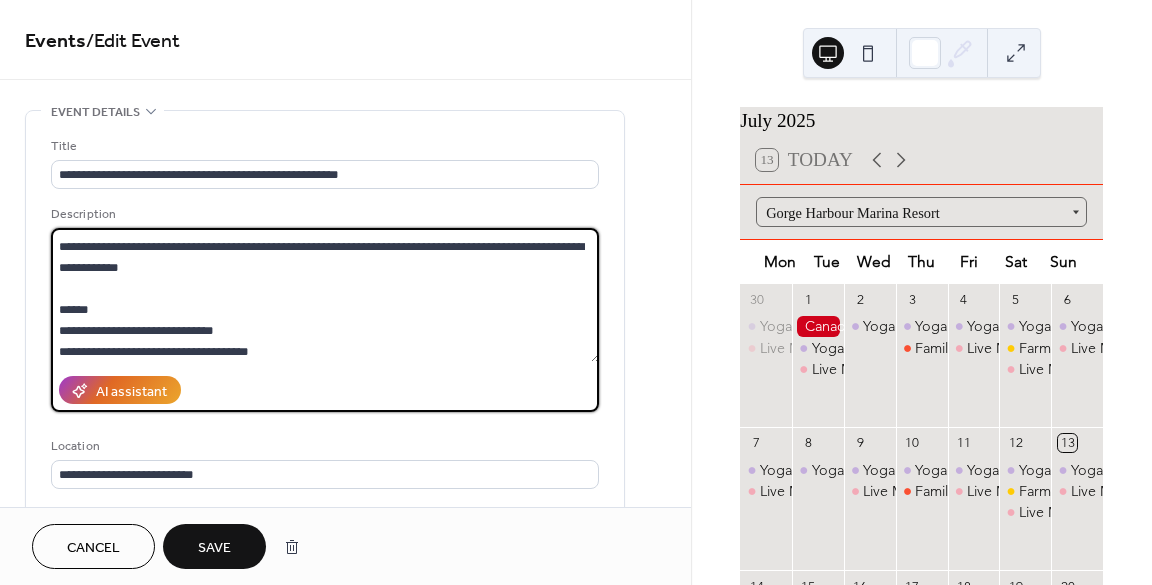 scroll, scrollTop: 62, scrollLeft: 0, axis: vertical 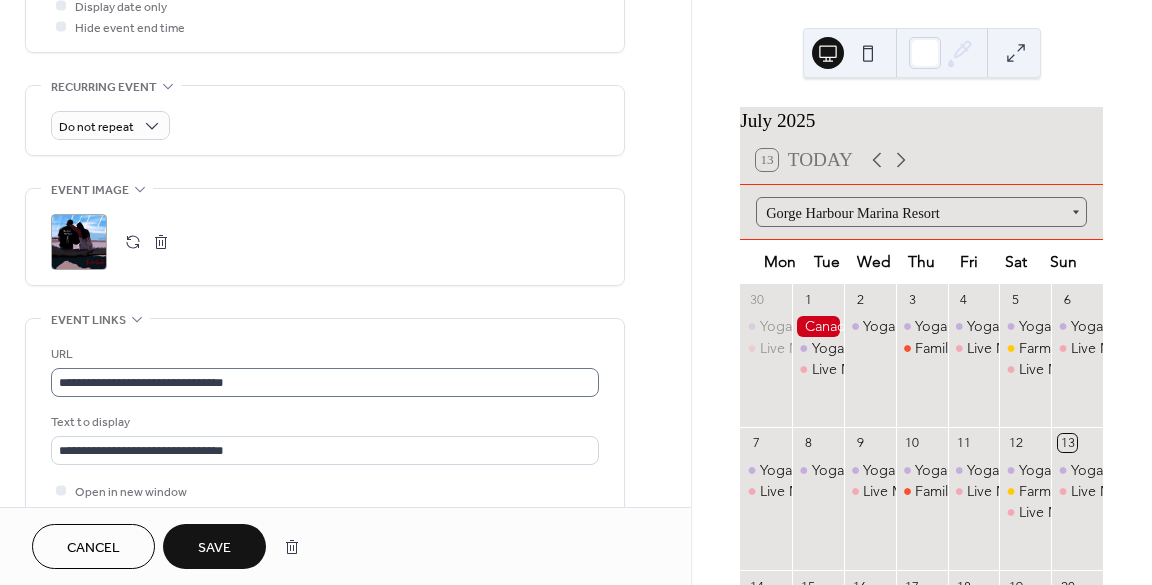 type on "**********" 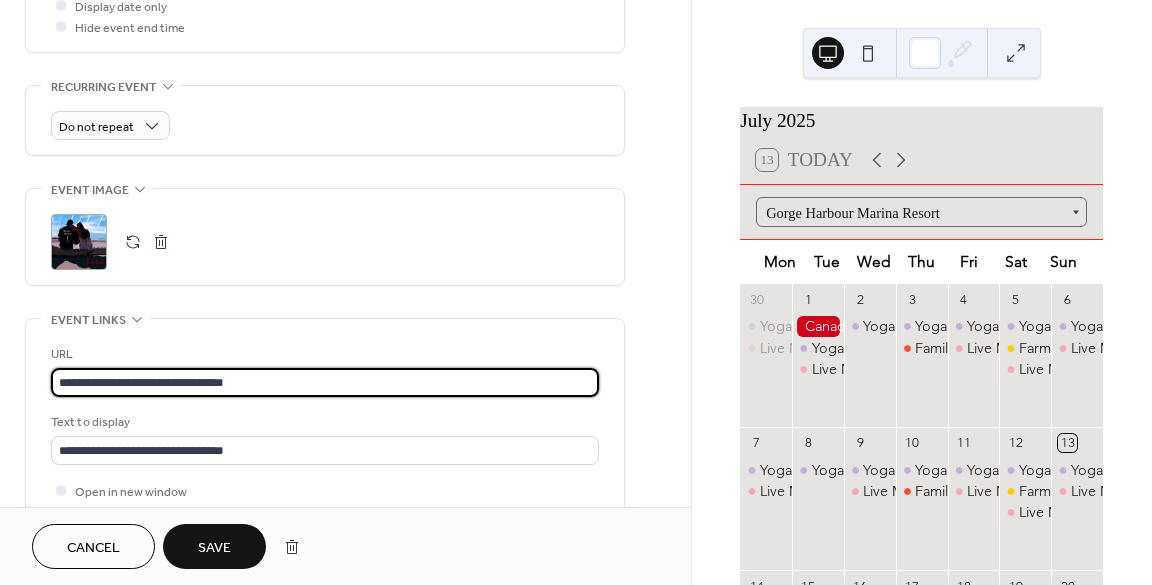 drag, startPoint x: 207, startPoint y: 365, endPoint x: -64, endPoint y: 358, distance: 271.0904 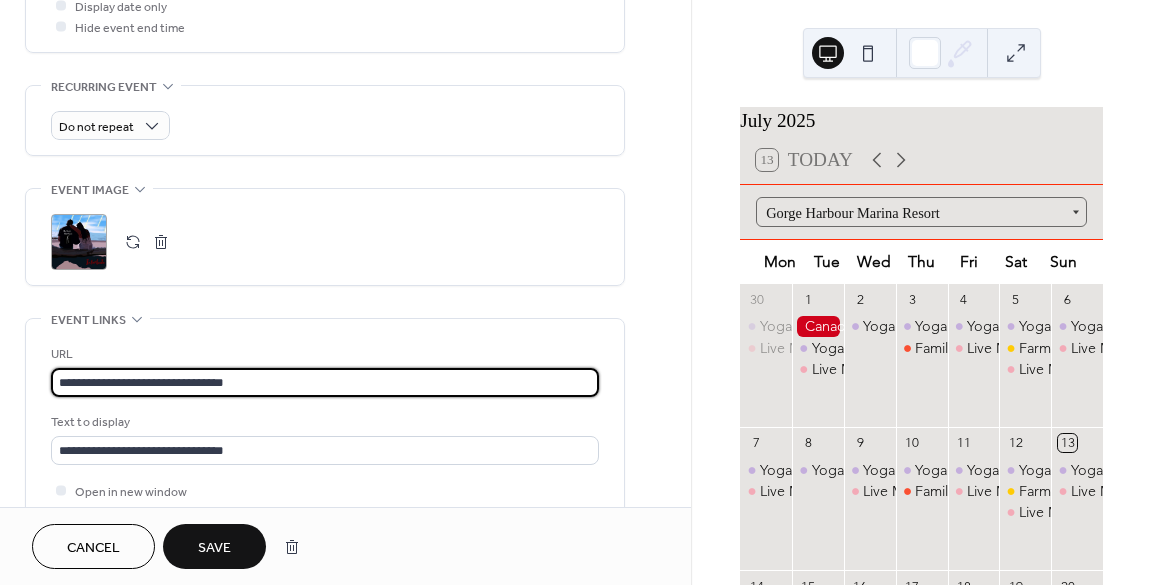 click on "**********" at bounding box center [576, 292] 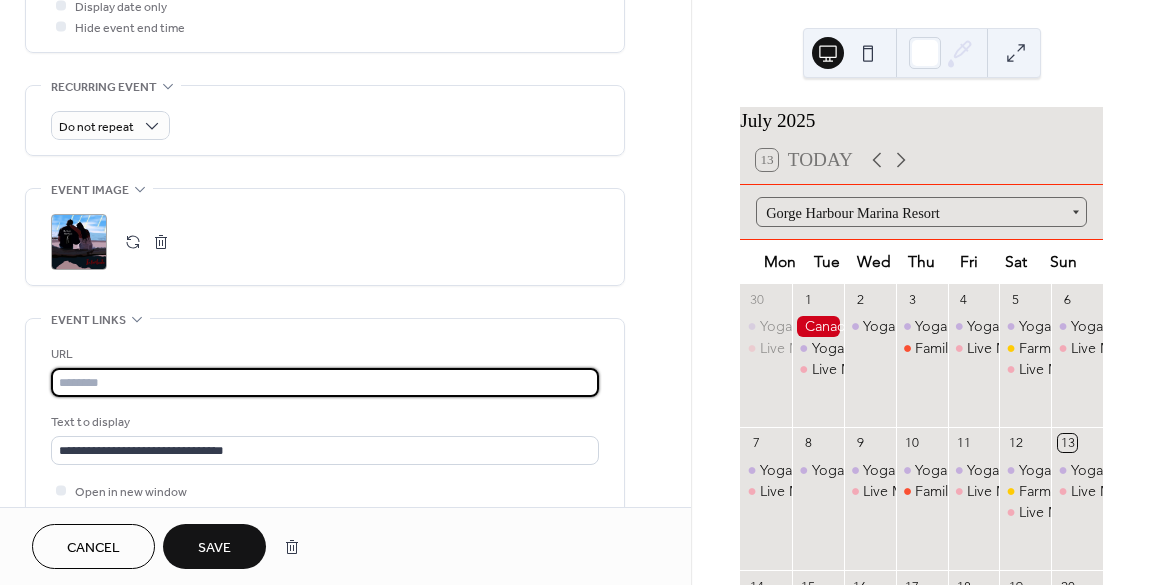 type 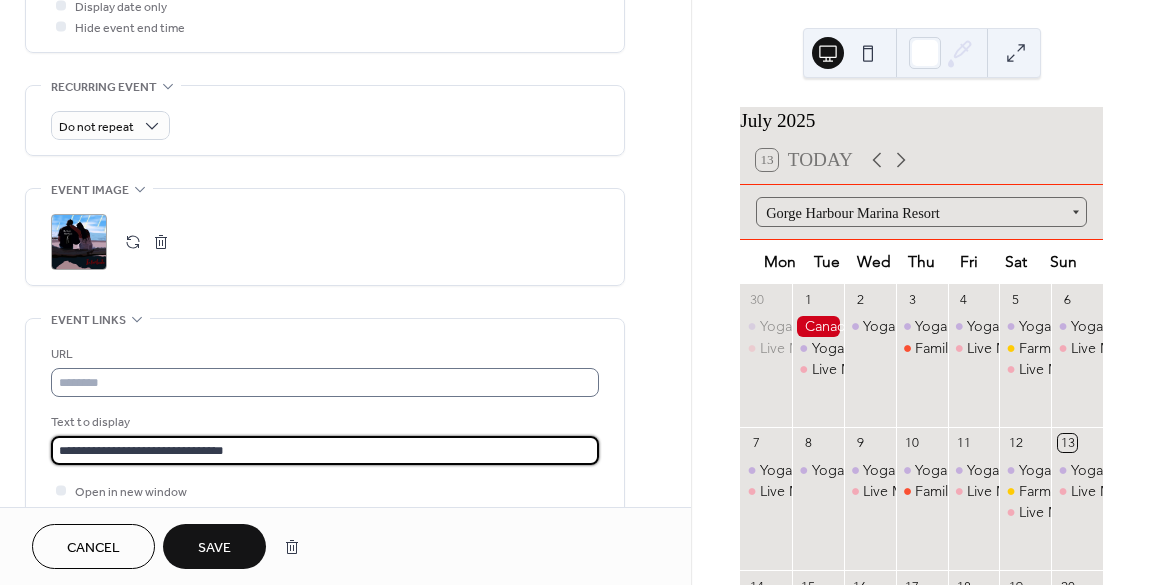 drag, startPoint x: 12, startPoint y: 431, endPoint x: 202, endPoint y: 386, distance: 195.25624 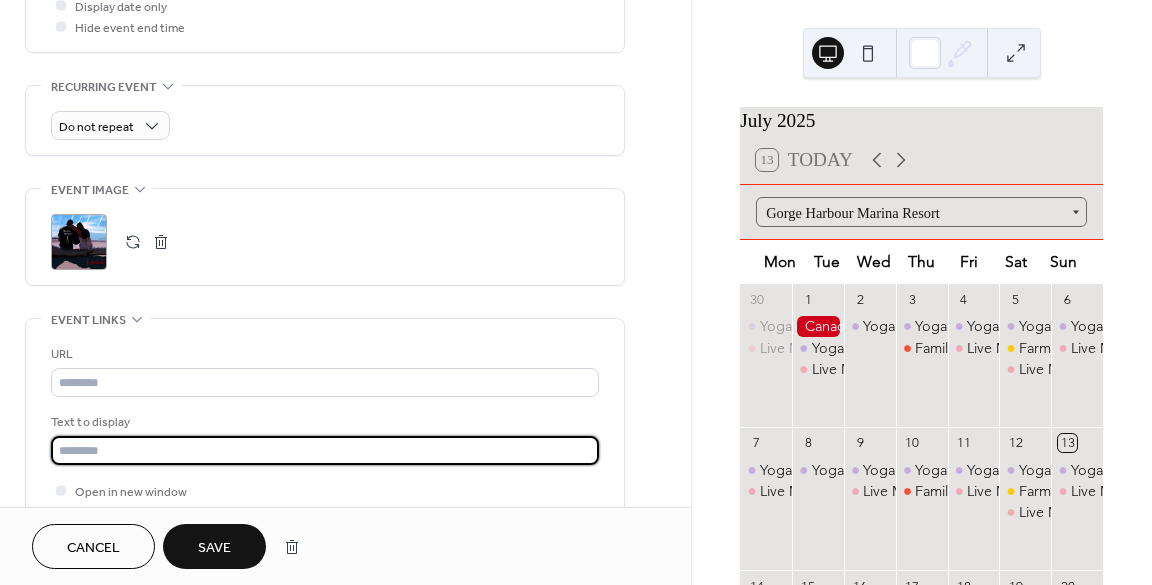 type 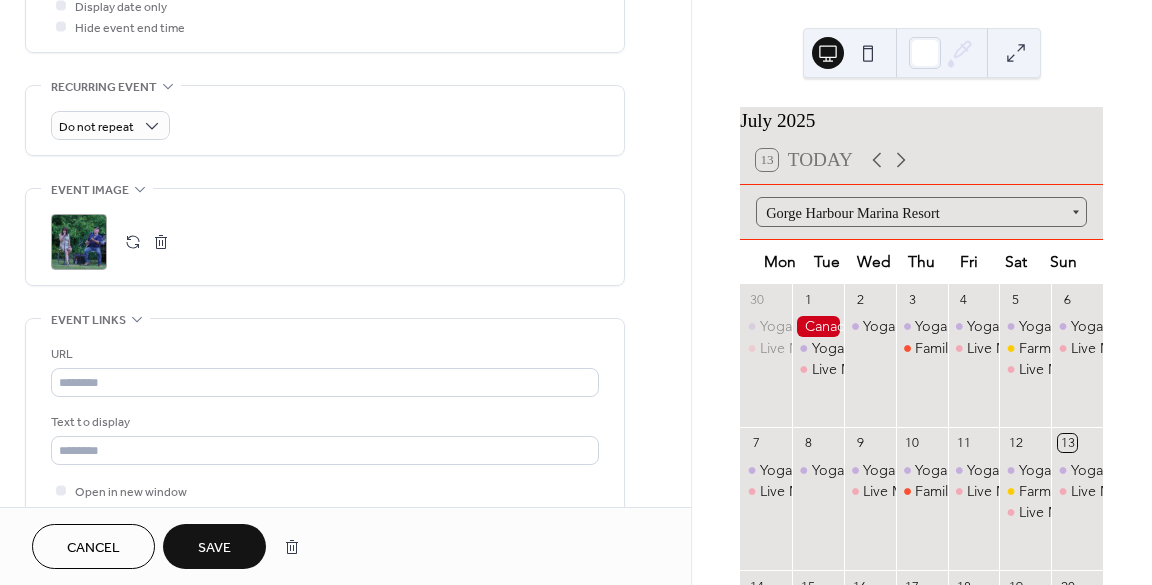 click on "Save" at bounding box center (214, 548) 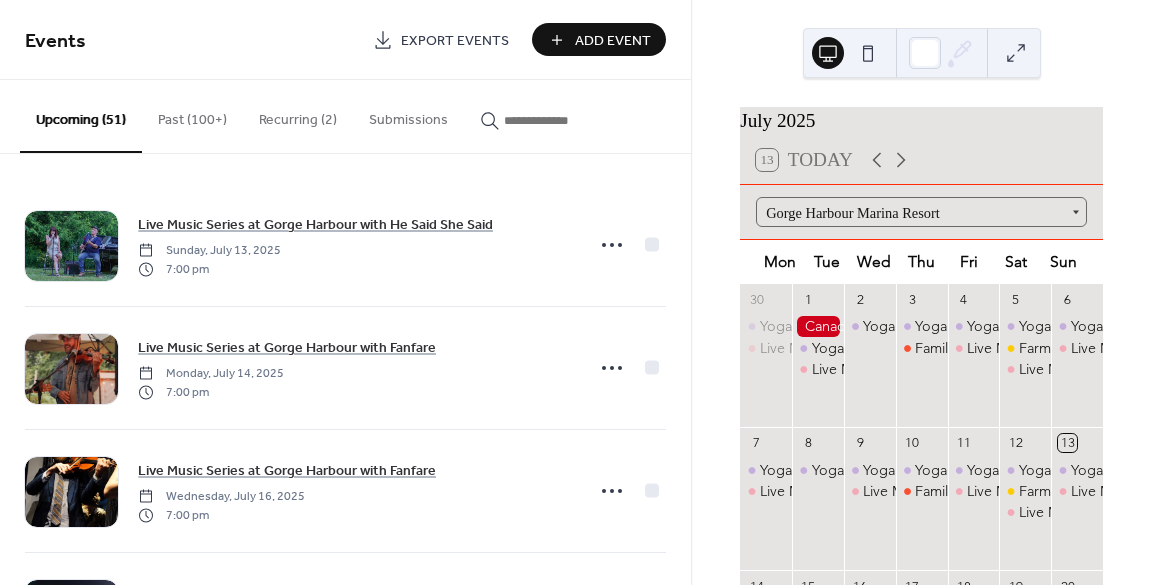 click at bounding box center [554, 120] 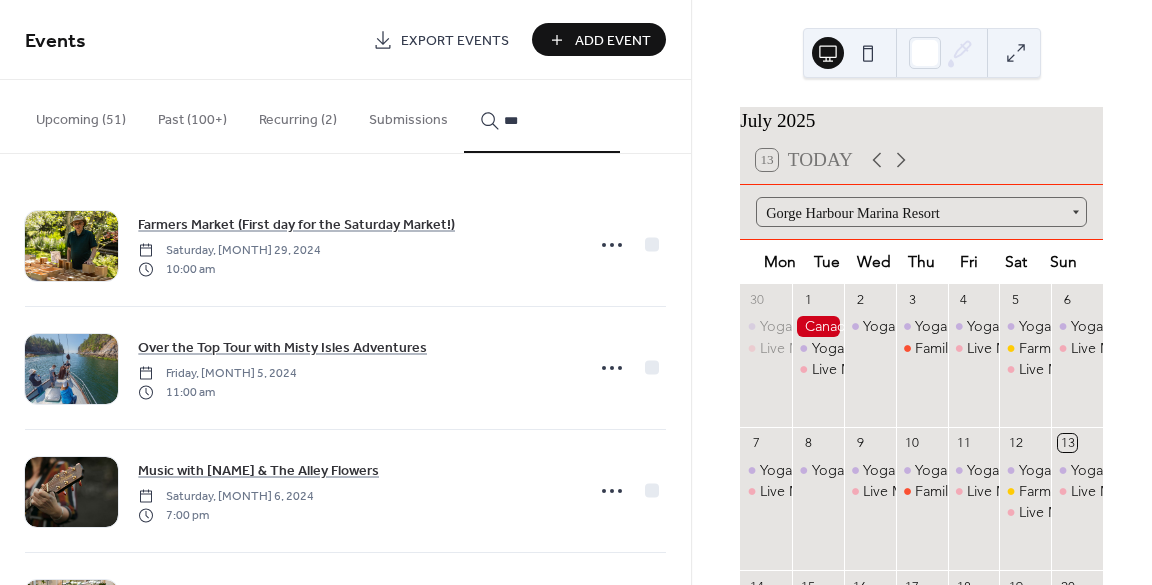 click on "**" at bounding box center [542, 116] 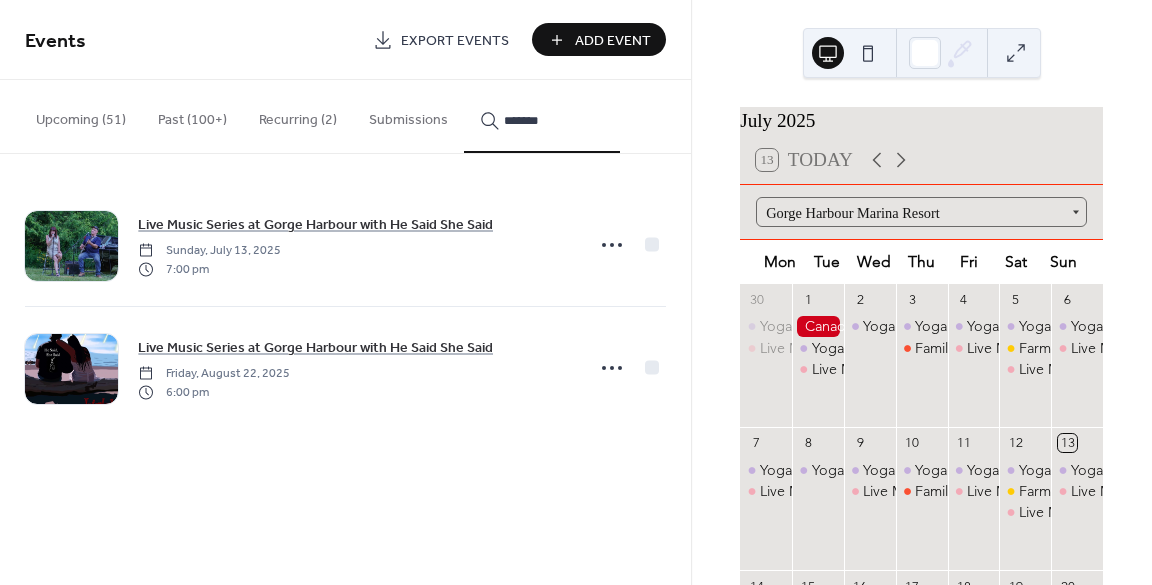 type on "*******" 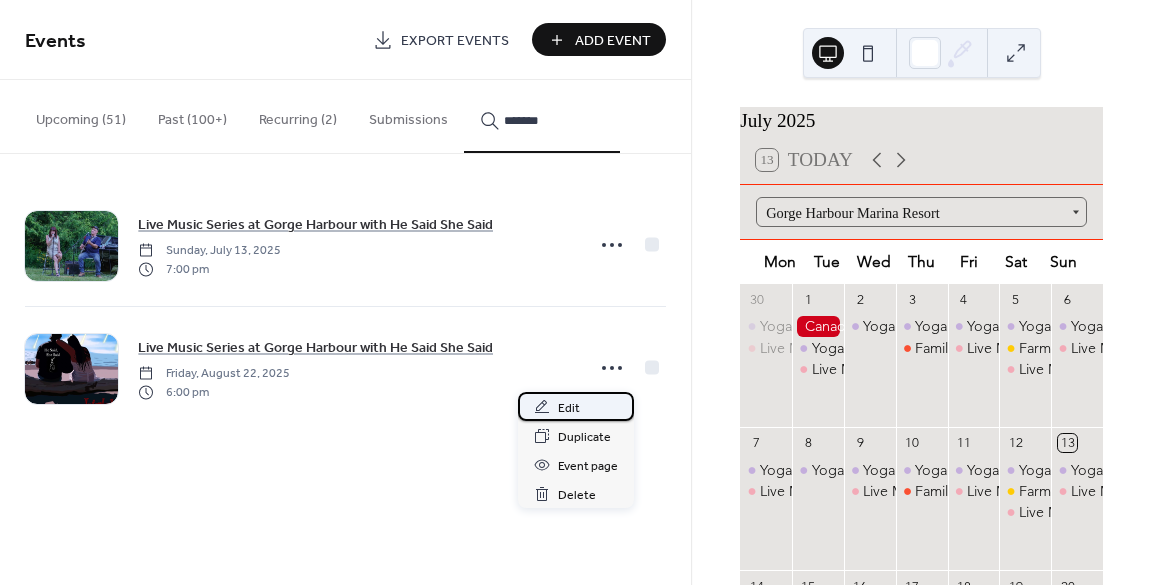 click on "Edit" at bounding box center (576, 406) 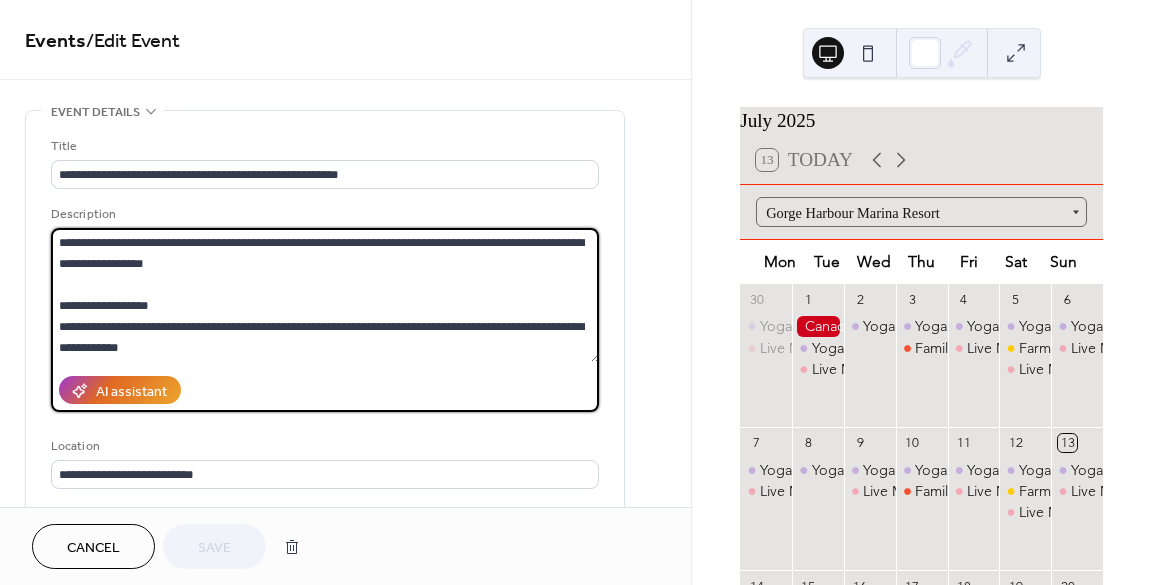 drag, startPoint x: 312, startPoint y: 260, endPoint x: -2, endPoint y: 245, distance: 314.35806 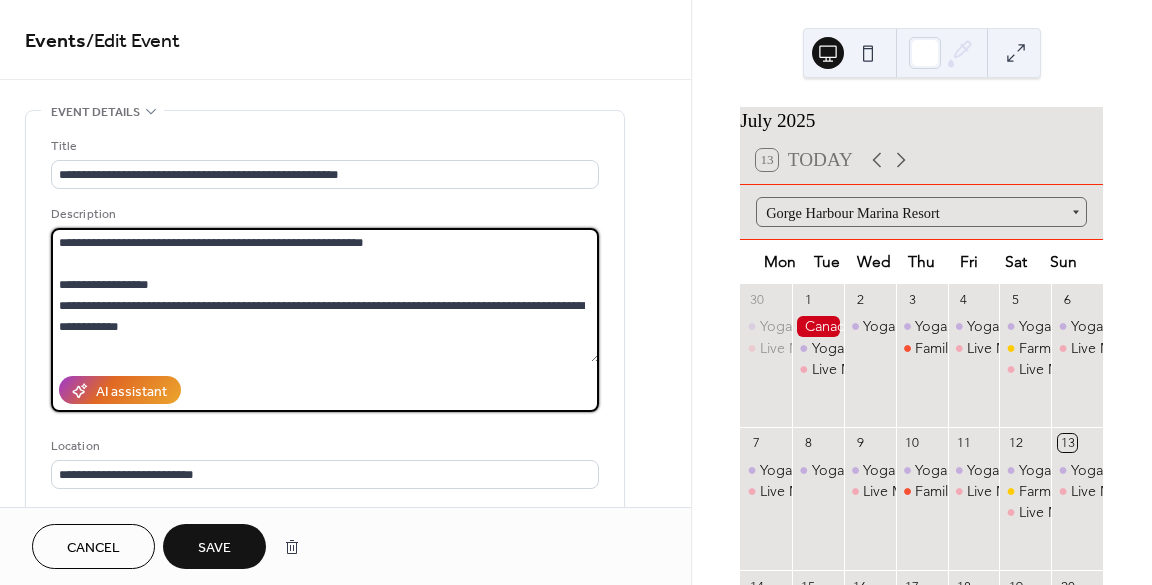 click on "**********" at bounding box center (325, 295) 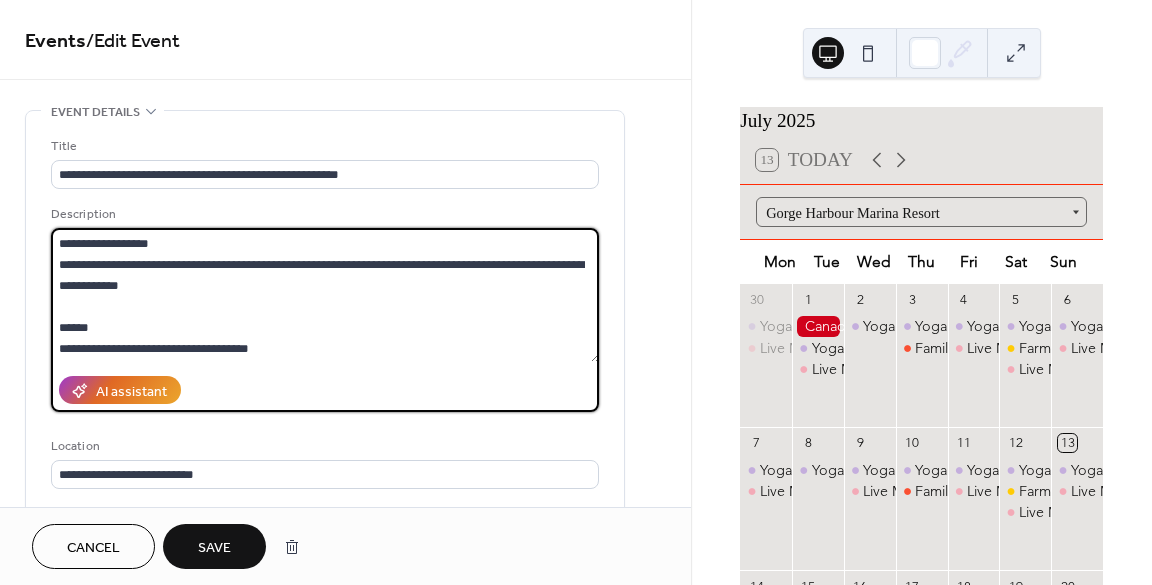 scroll, scrollTop: 42, scrollLeft: 0, axis: vertical 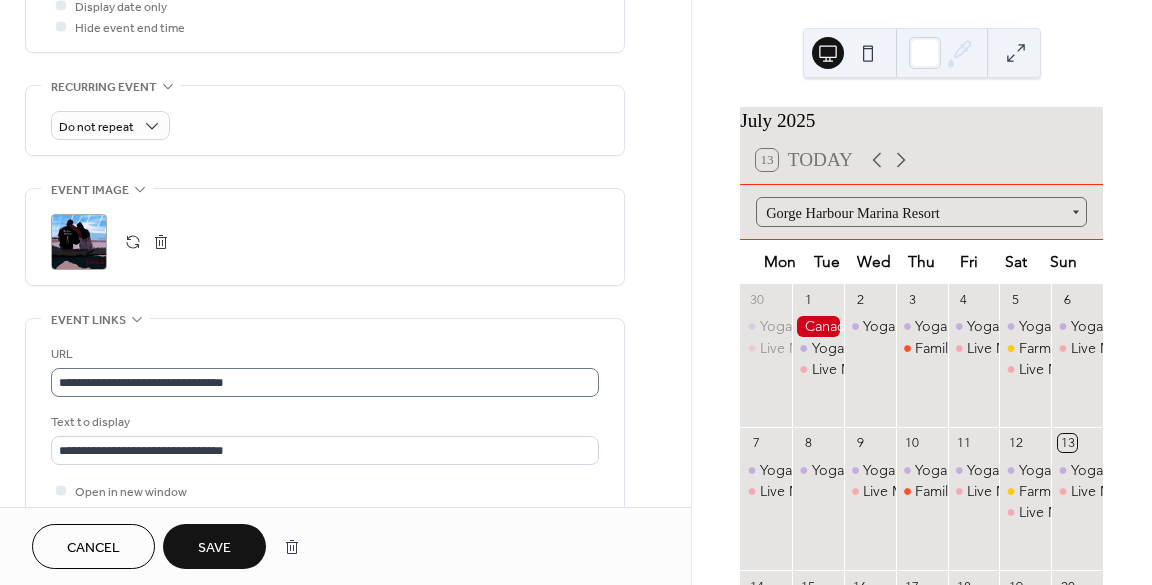 type on "**********" 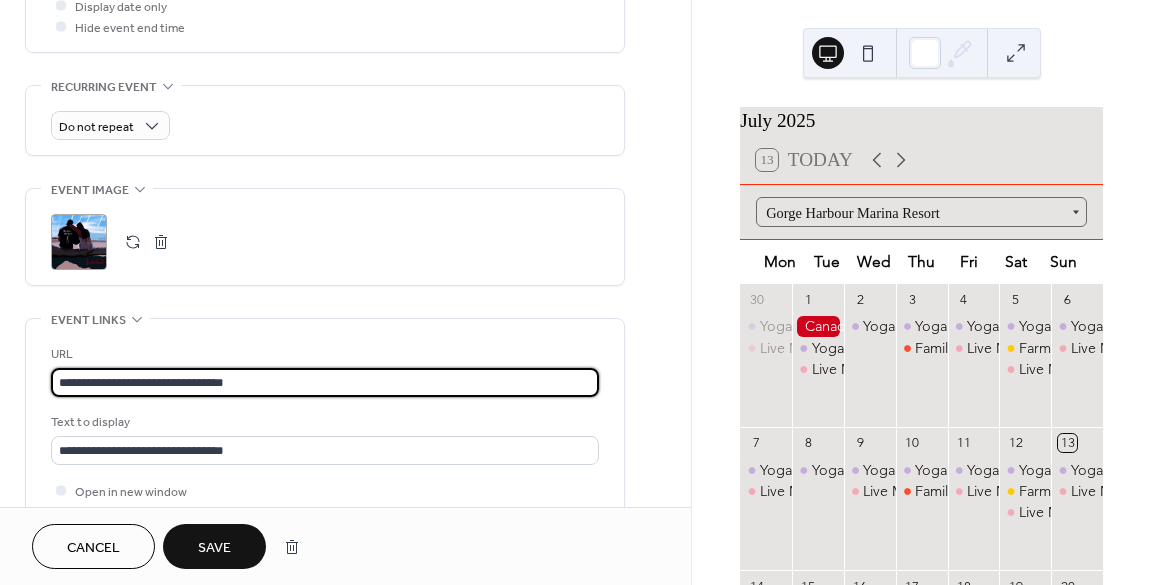 drag, startPoint x: 264, startPoint y: 379, endPoint x: -64, endPoint y: 363, distance: 328.39 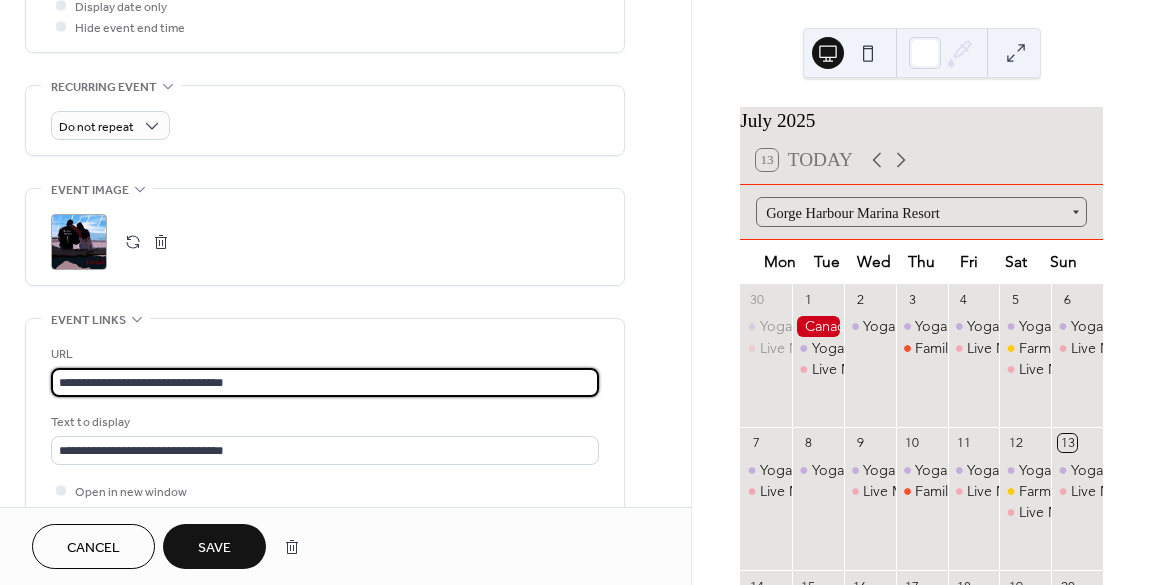 click on "**********" at bounding box center [576, 292] 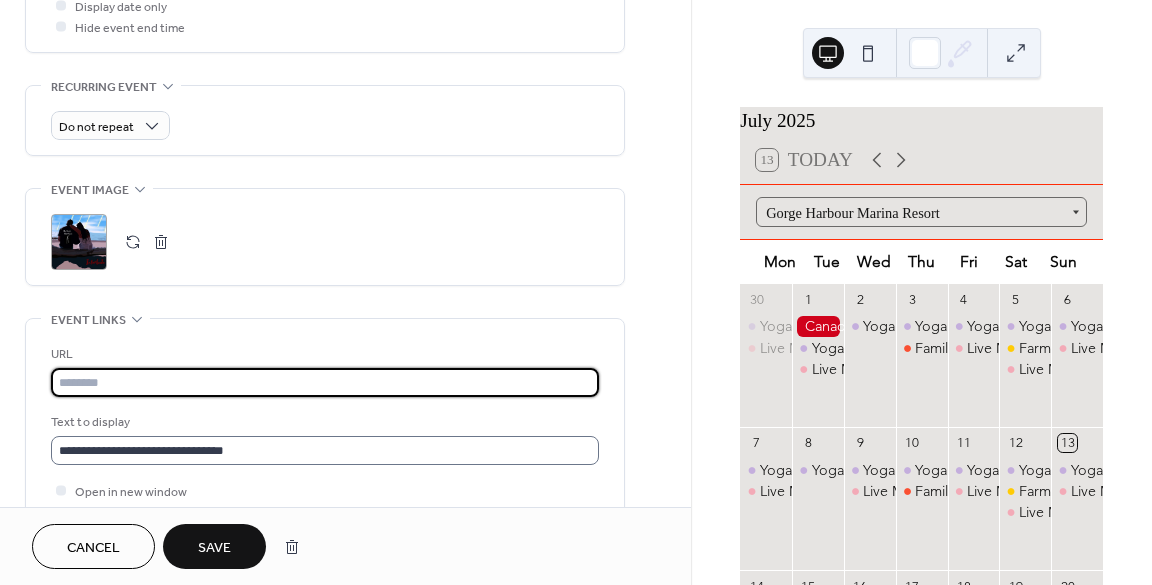 type 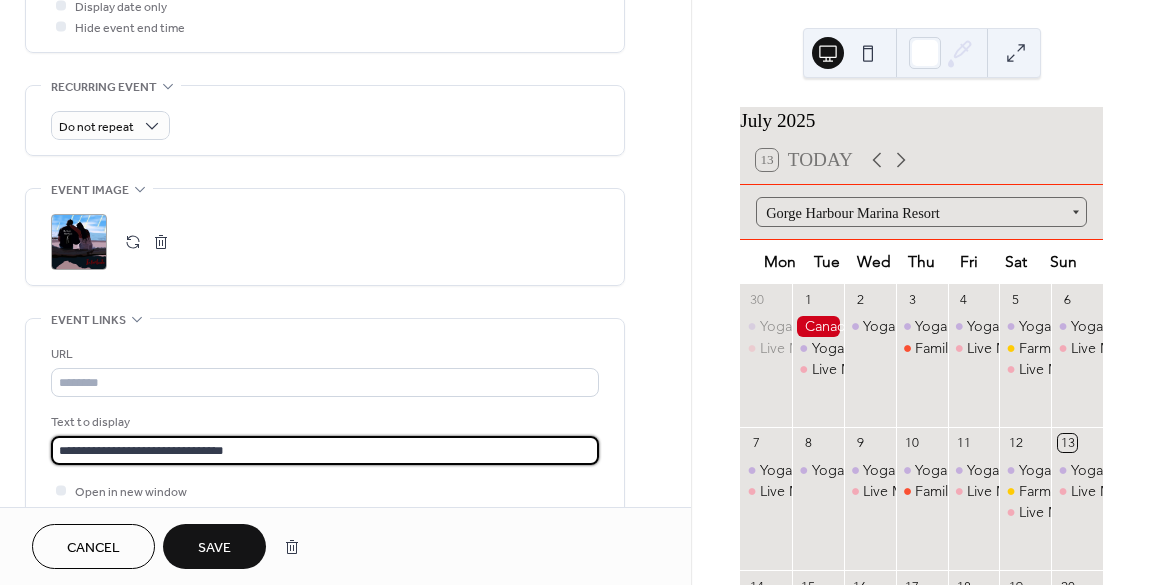 drag, startPoint x: 256, startPoint y: 447, endPoint x: -64, endPoint y: 416, distance: 321.49805 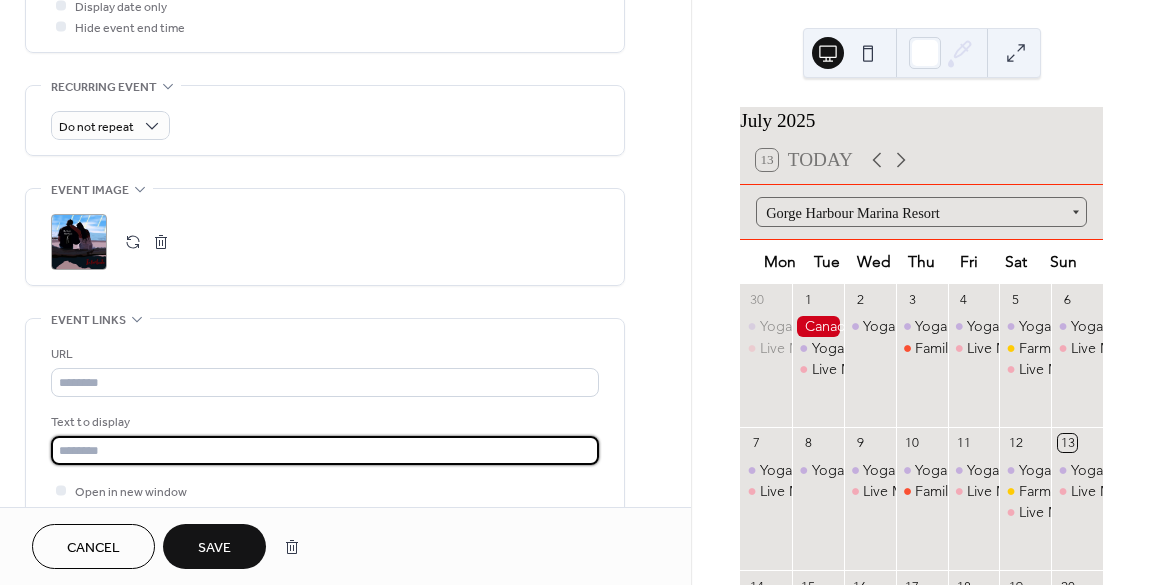 type 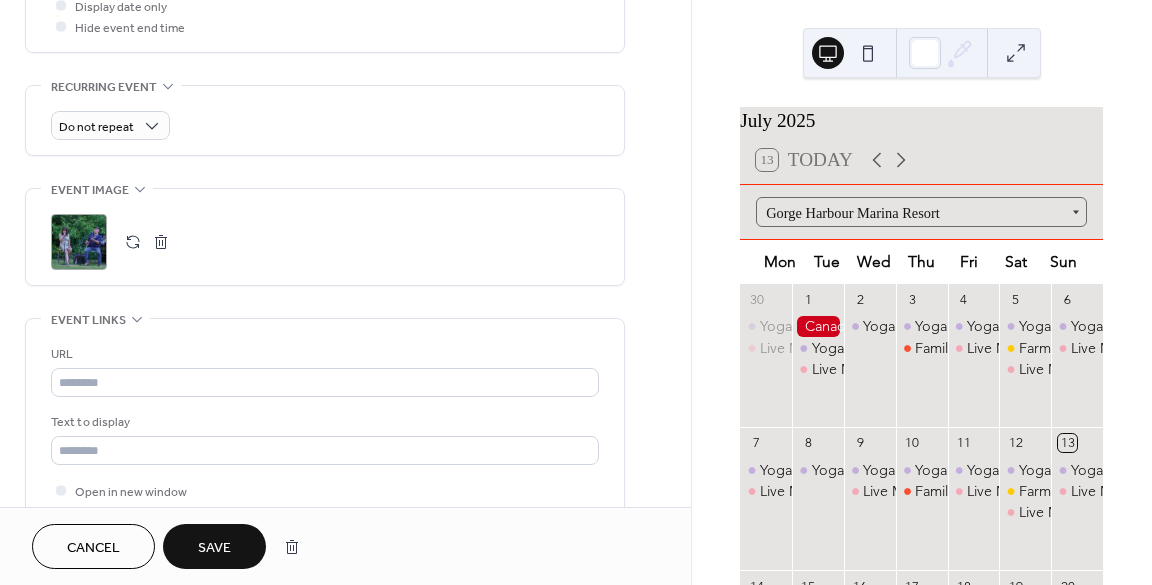 click on "Save" at bounding box center [214, 548] 